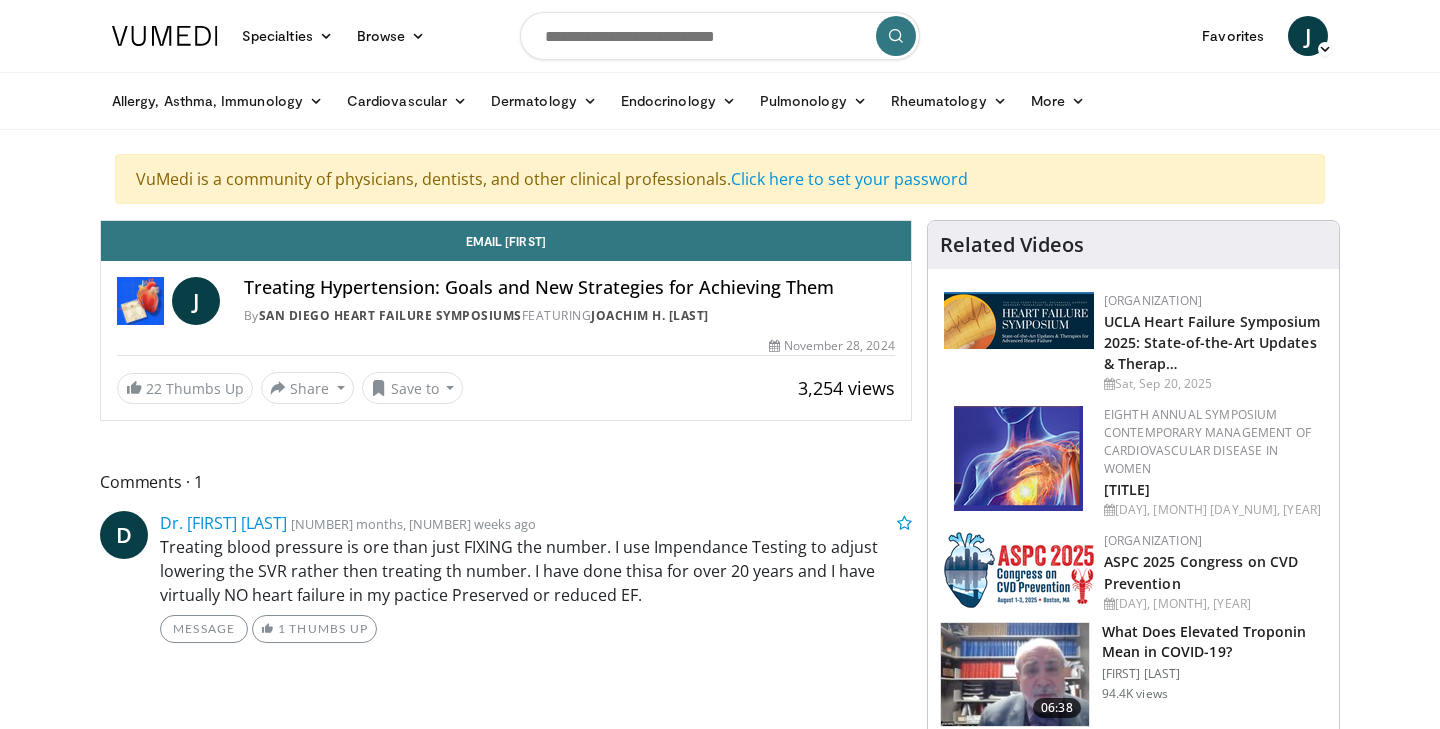 scroll, scrollTop: 0, scrollLeft: 0, axis: both 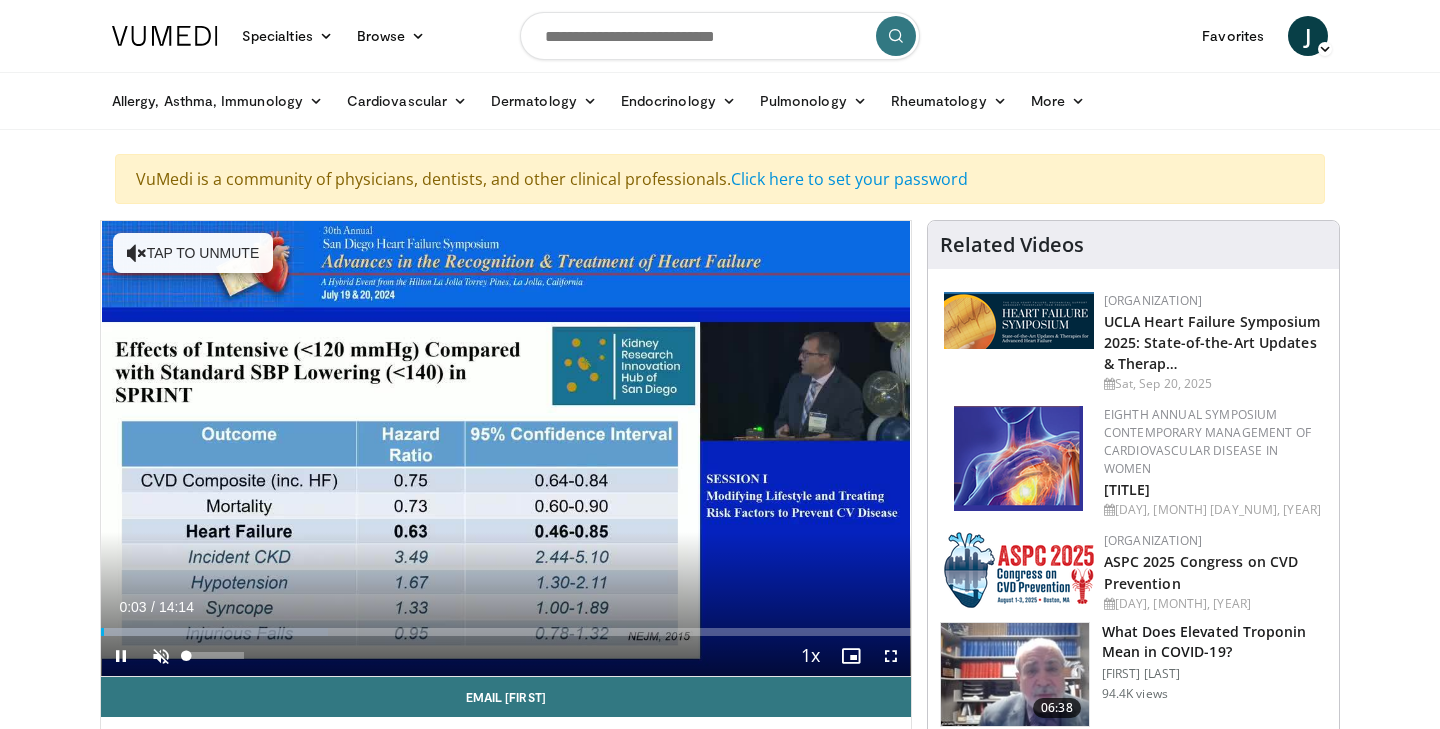 click at bounding box center [161, 656] 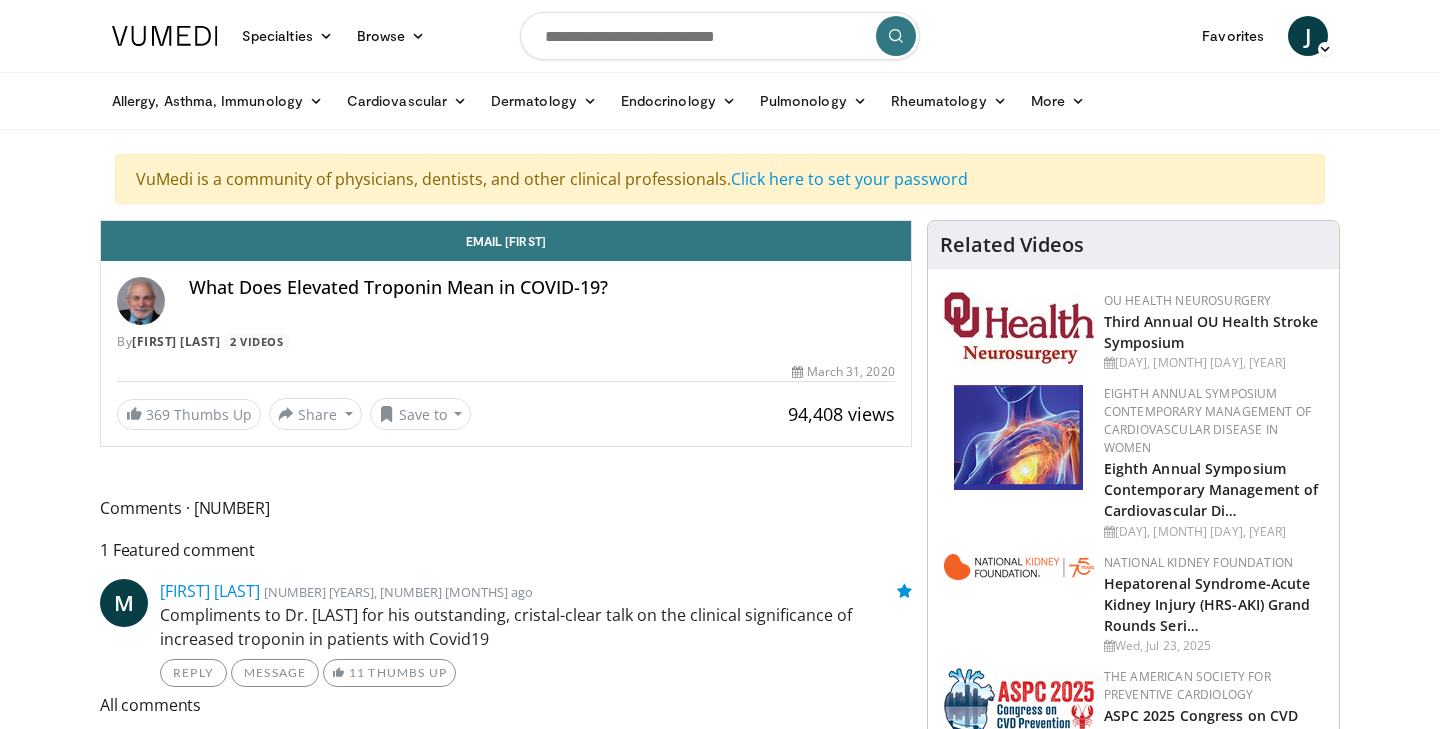 scroll, scrollTop: 0, scrollLeft: 0, axis: both 